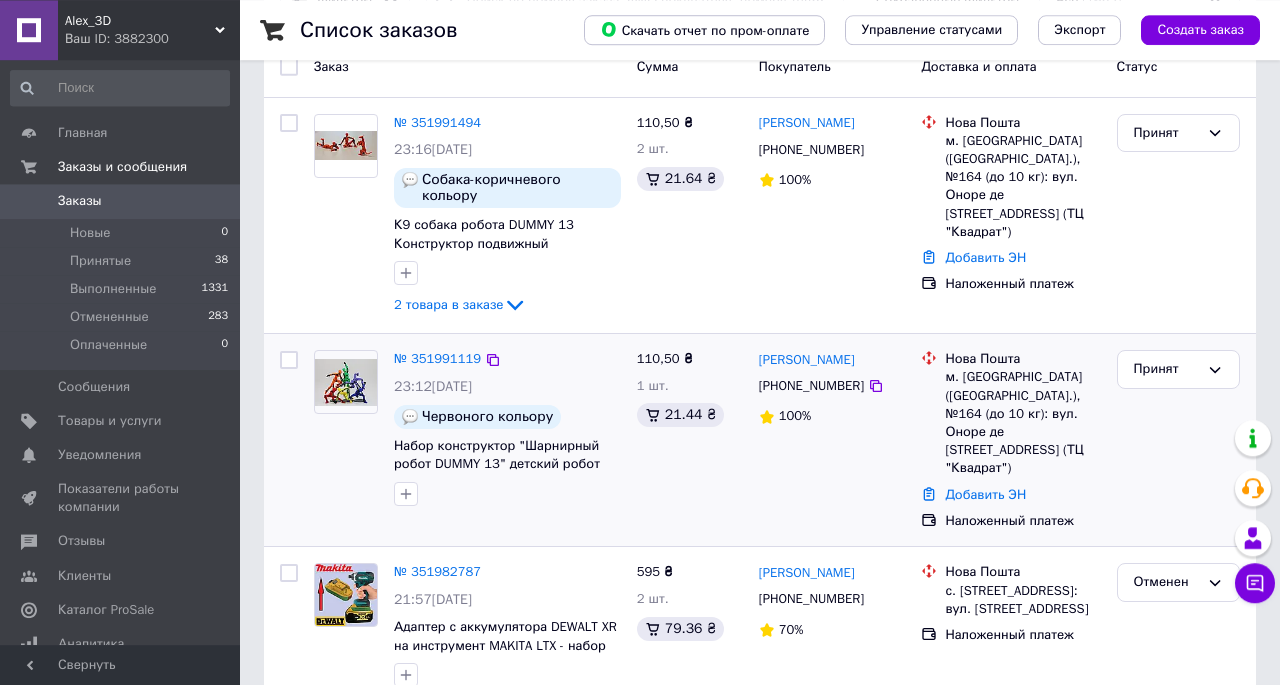 scroll, scrollTop: 312, scrollLeft: 0, axis: vertical 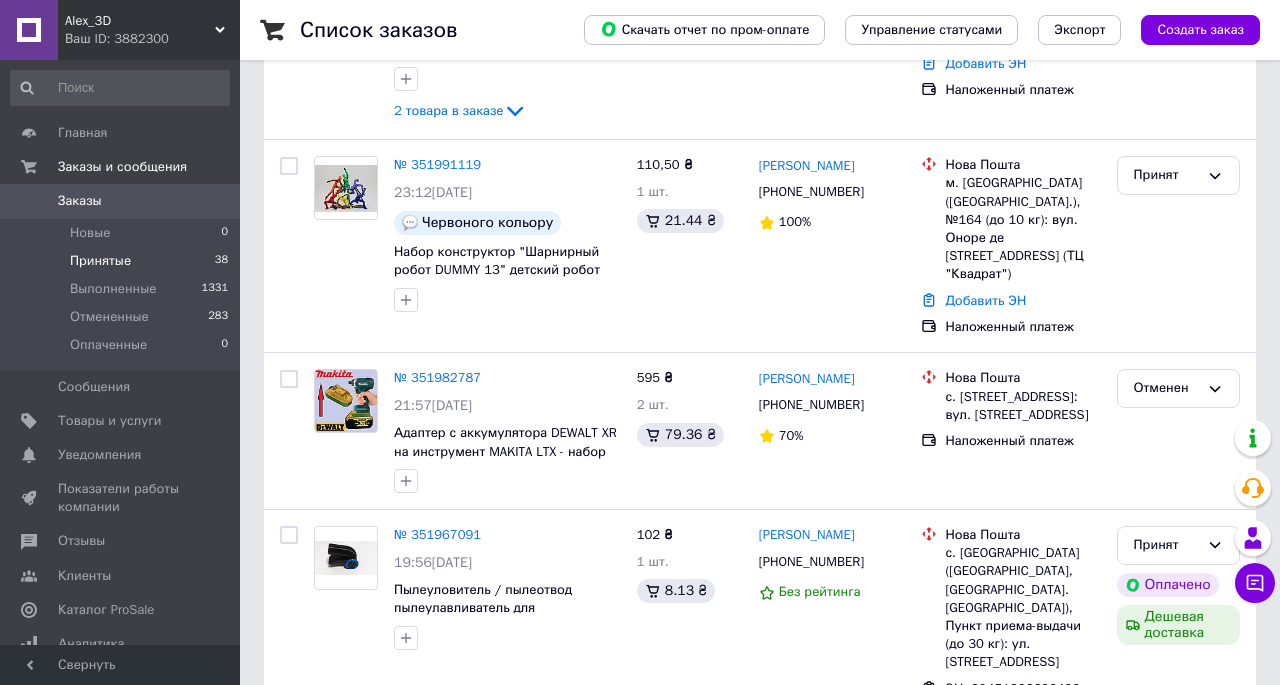 click on "Принятые" at bounding box center (100, 261) 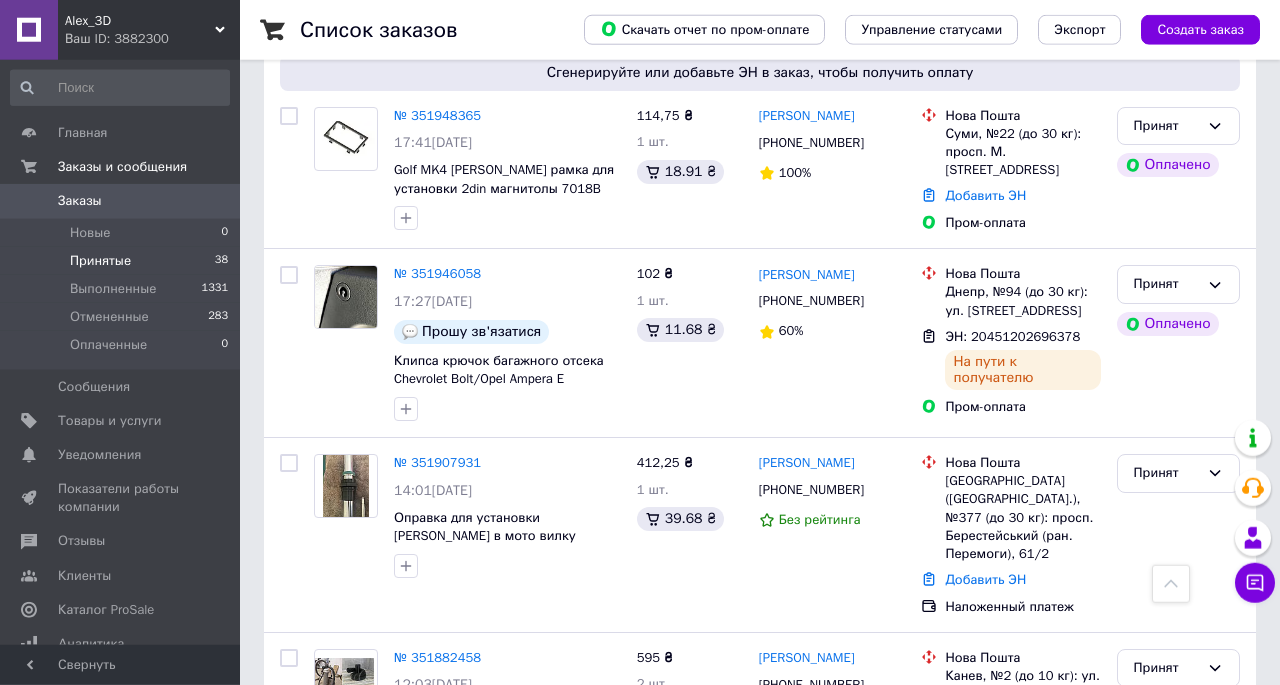 scroll, scrollTop: 1144, scrollLeft: 0, axis: vertical 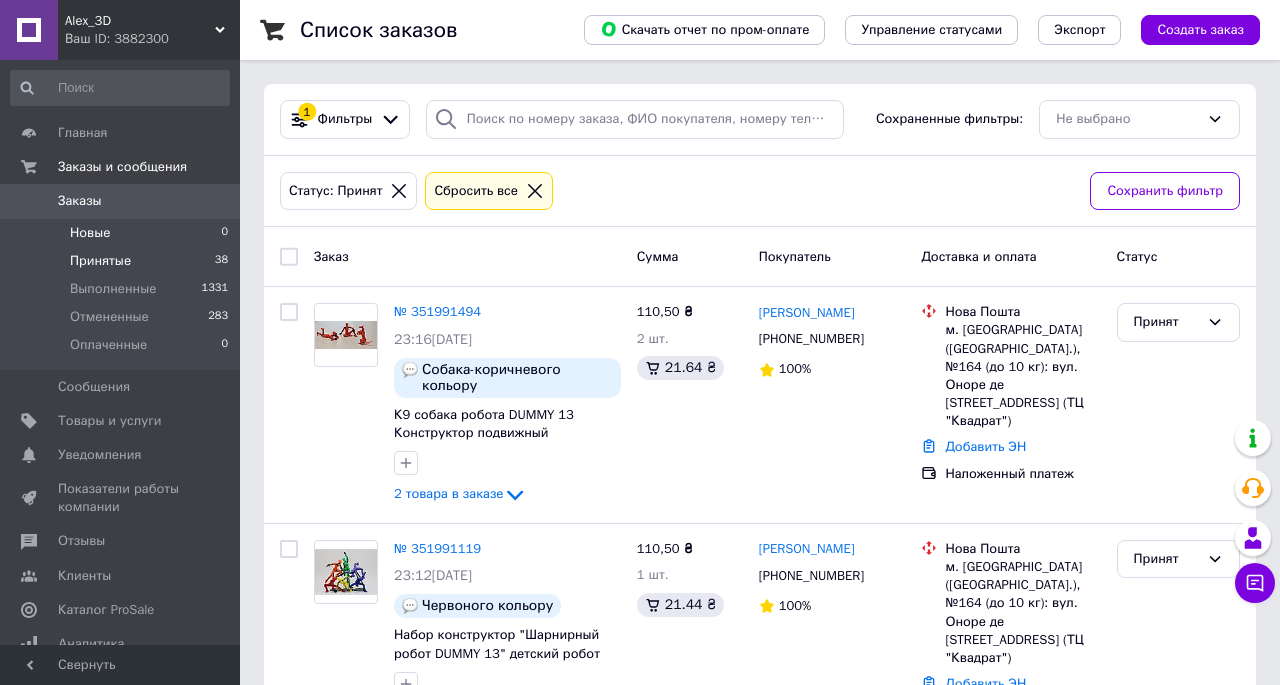 click on "Новые" at bounding box center [90, 233] 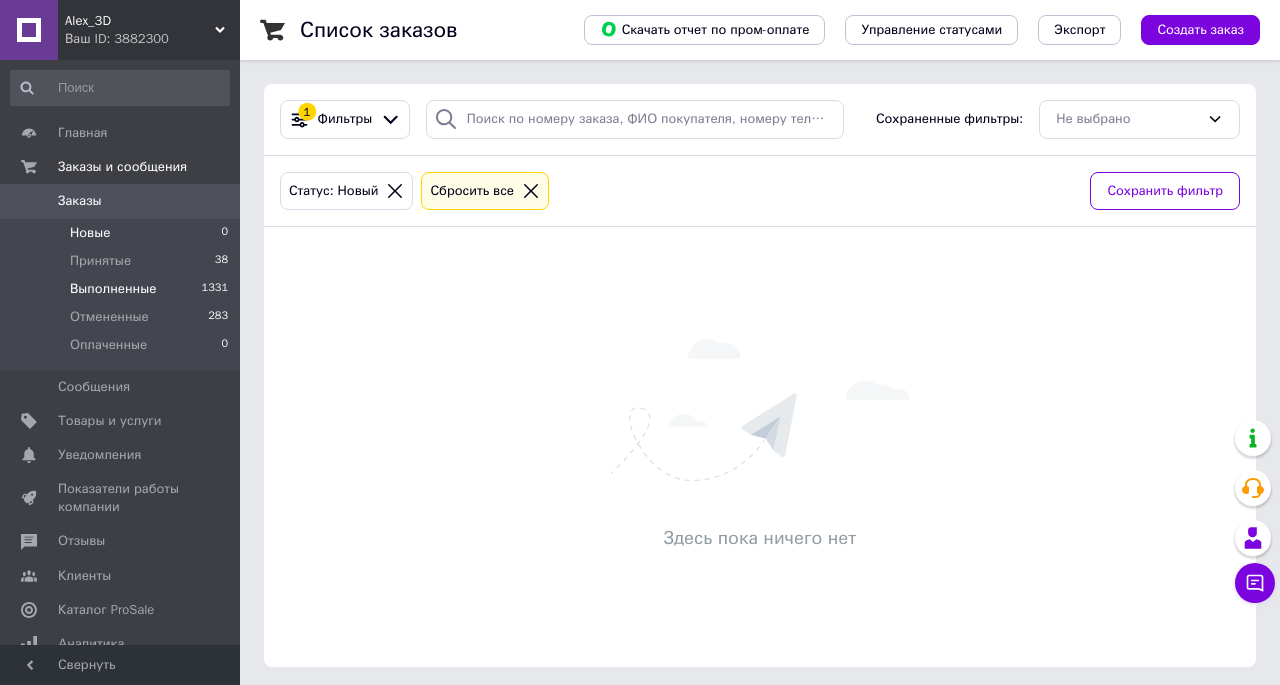 click on "Выполненные 1331" at bounding box center [120, 289] 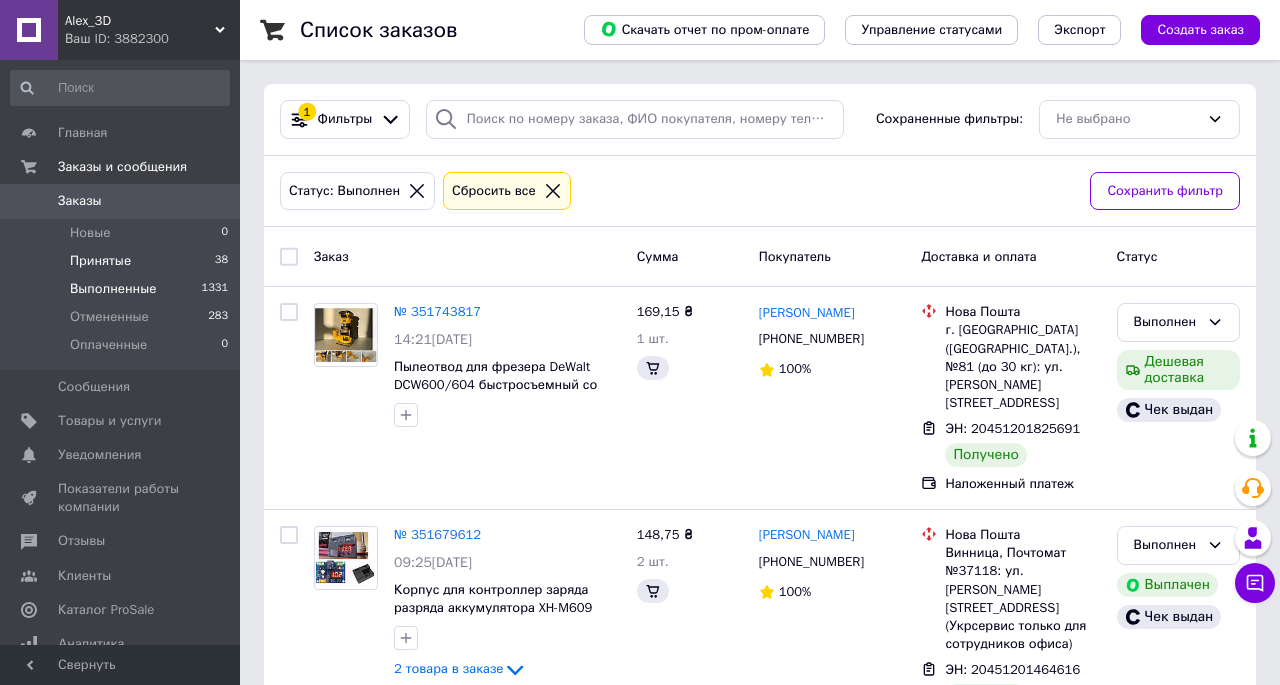 click on "Принятые" at bounding box center (100, 261) 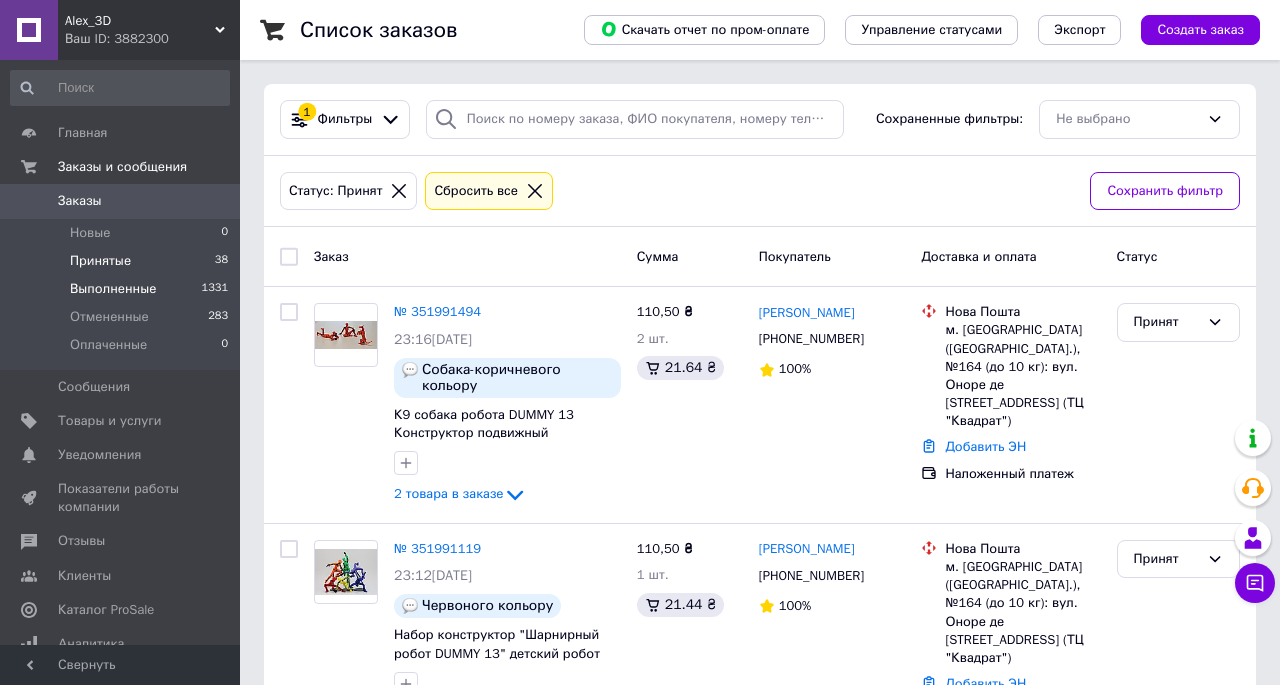 click on "Выполненные" at bounding box center (113, 289) 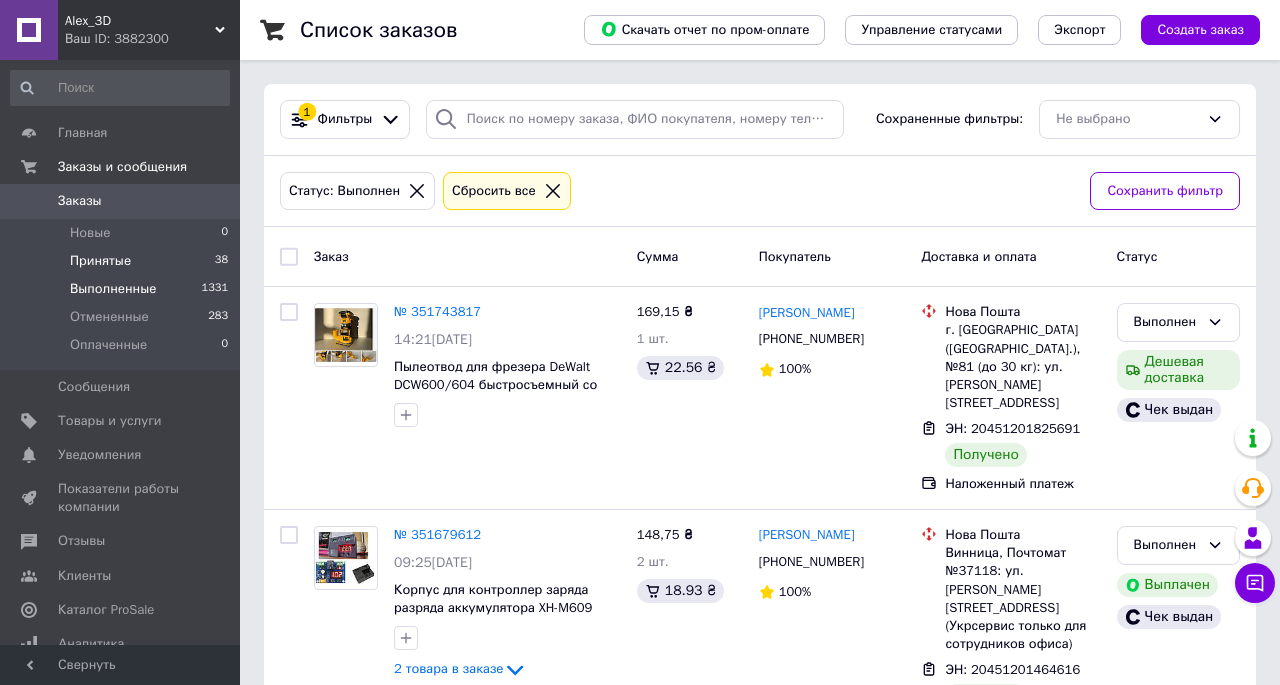 click on "Принятые" at bounding box center (100, 261) 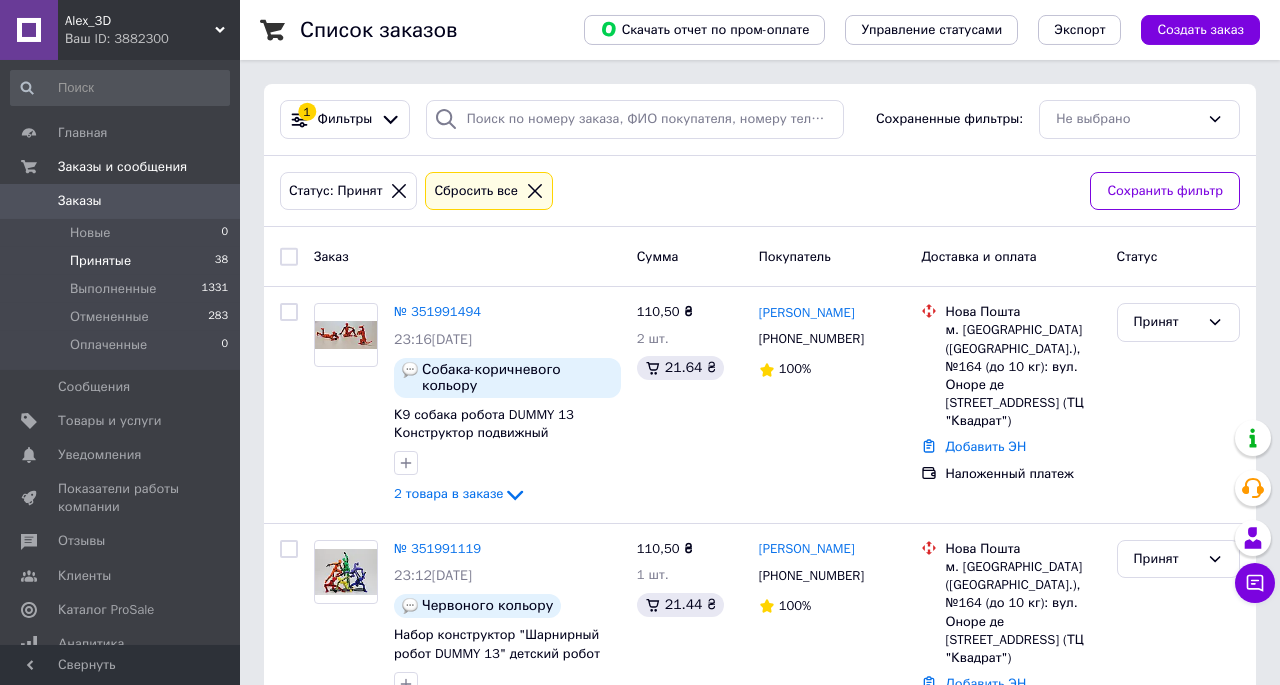 scroll, scrollTop: 0, scrollLeft: 0, axis: both 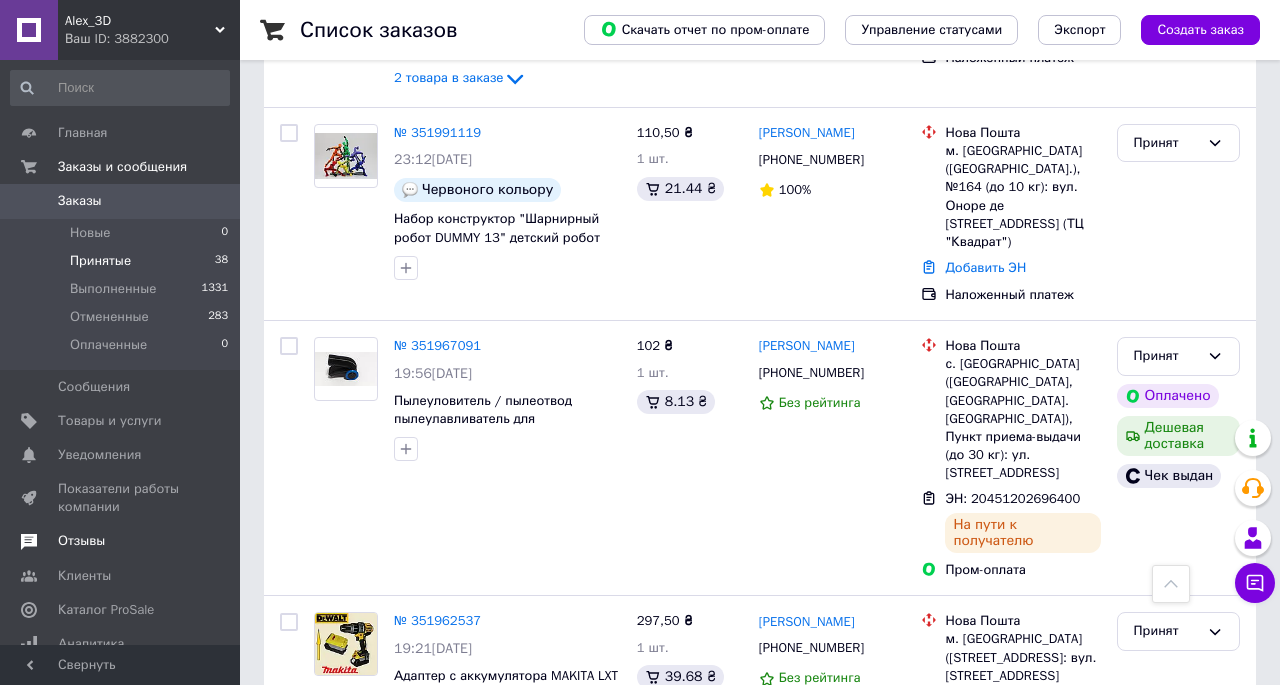 click on "Отзывы" at bounding box center [81, 541] 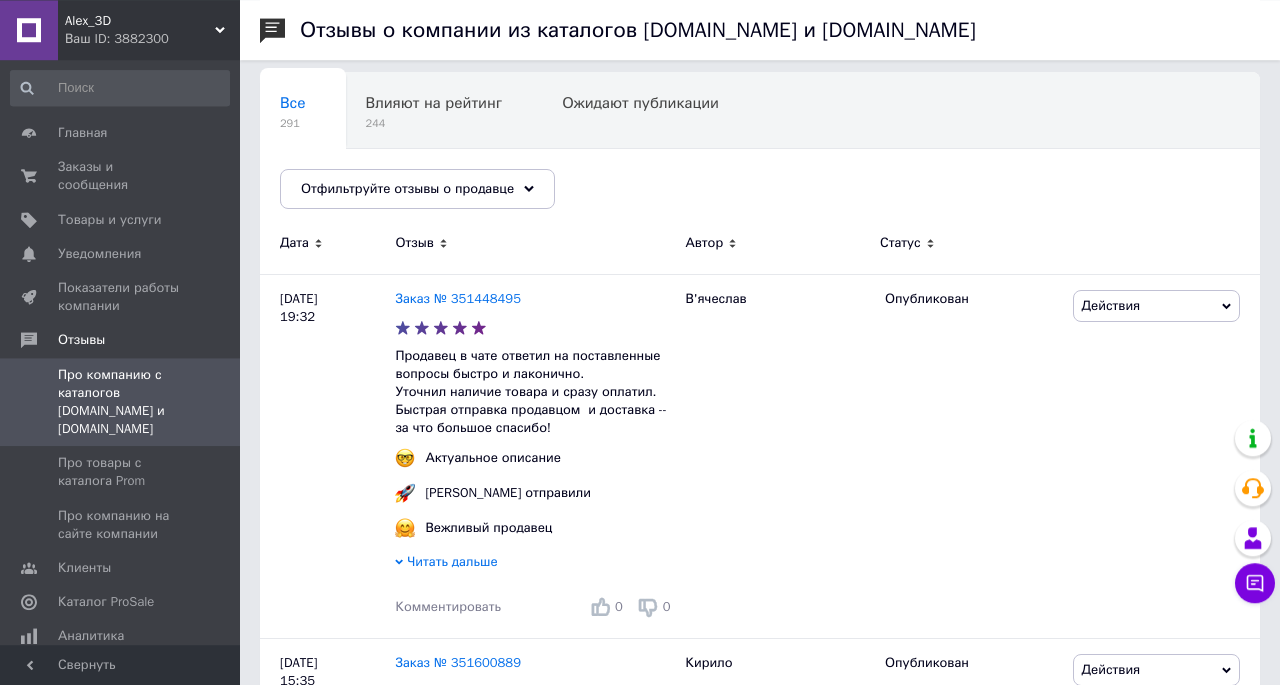 scroll, scrollTop: 208, scrollLeft: 0, axis: vertical 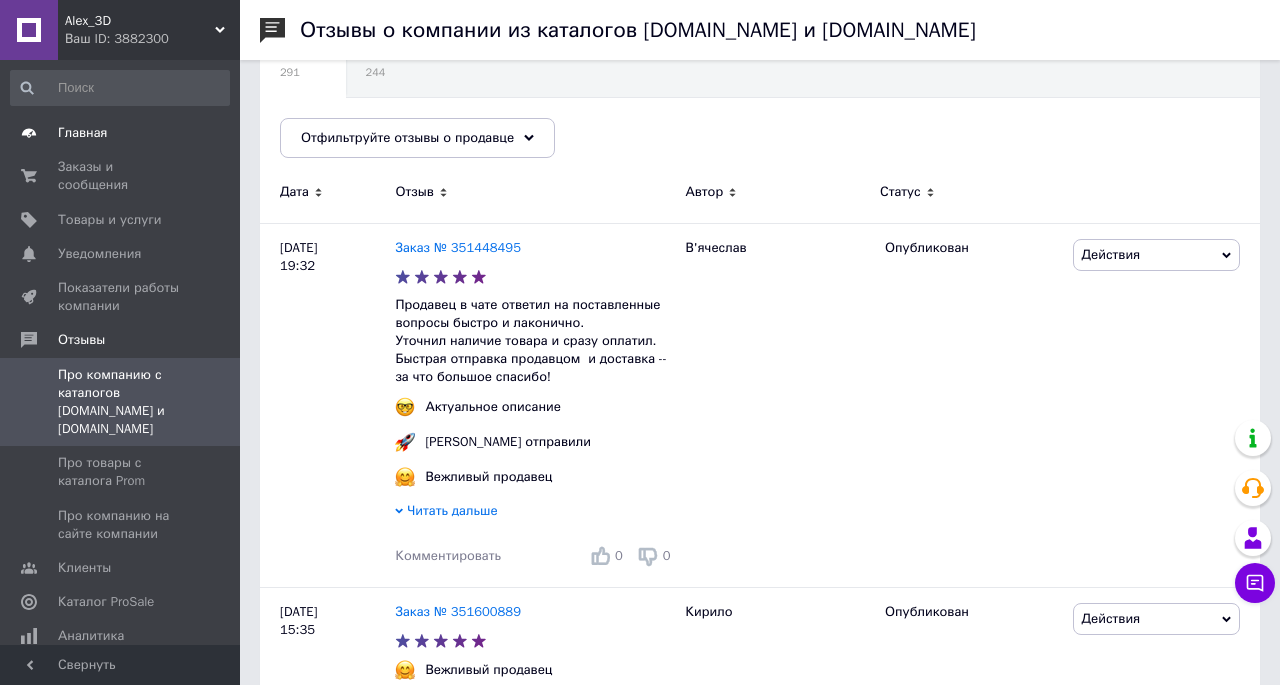 click on "Главная" at bounding box center (83, 133) 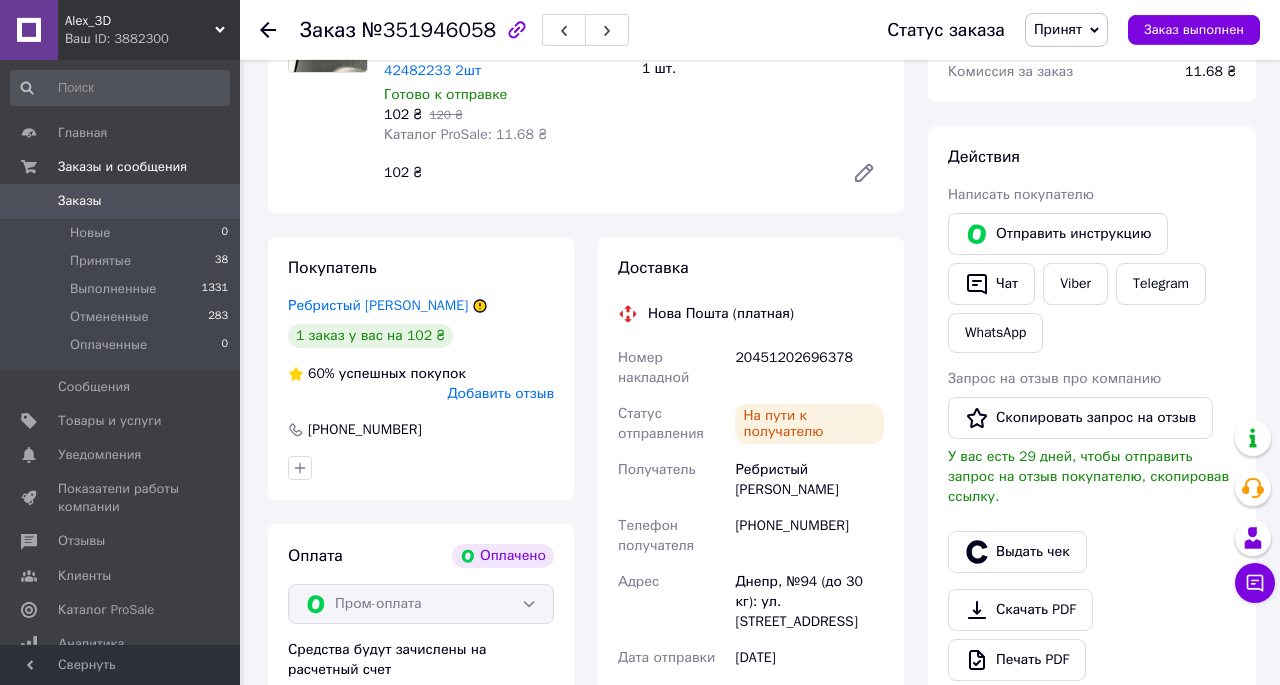 scroll, scrollTop: 312, scrollLeft: 0, axis: vertical 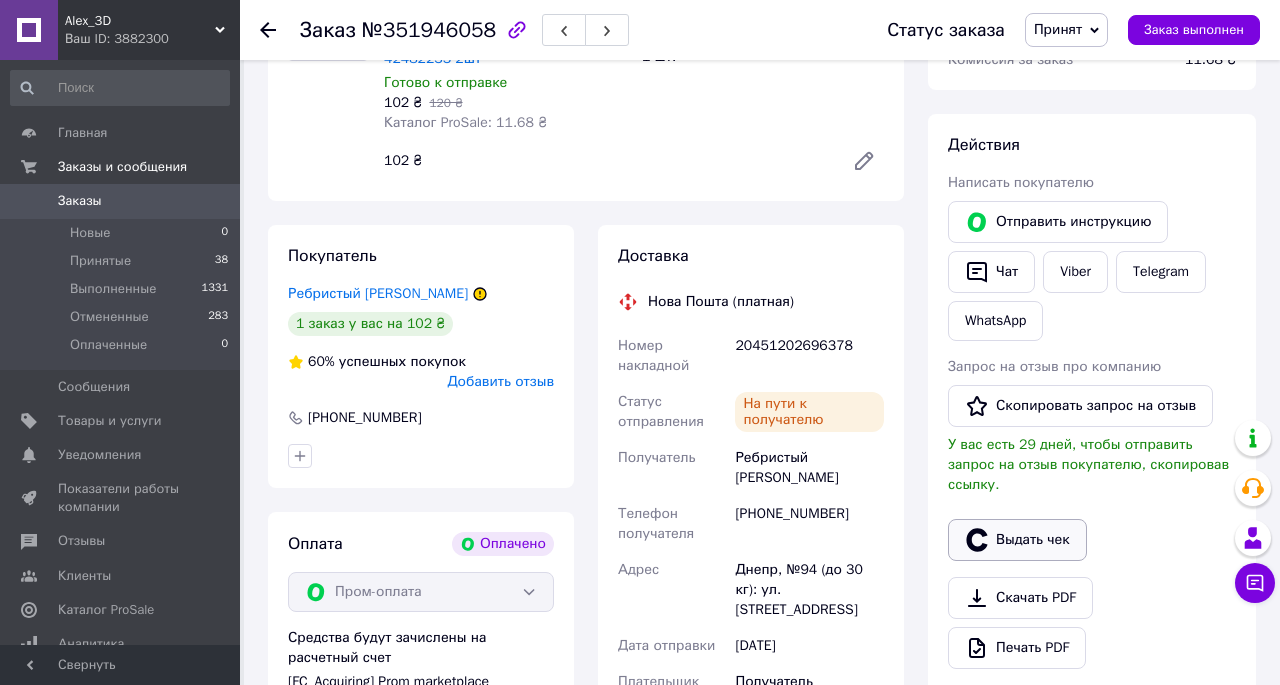 click on "Выдать чек" at bounding box center [1017, 540] 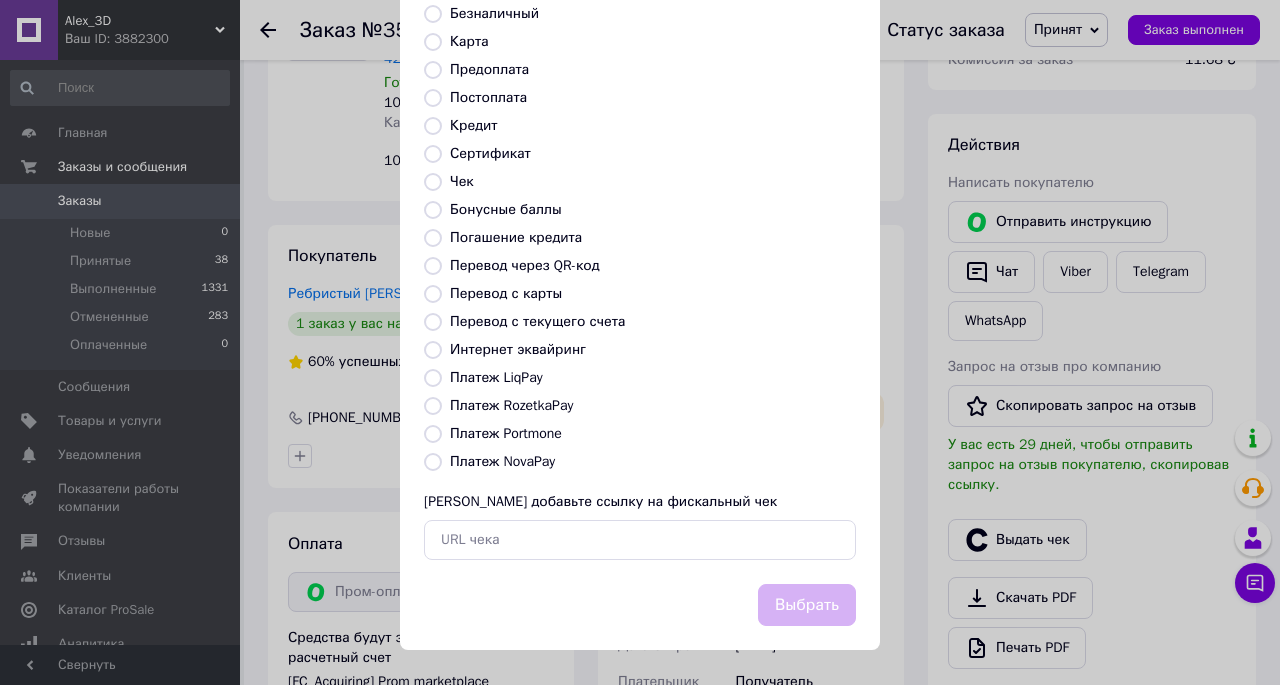 scroll, scrollTop: 0, scrollLeft: 0, axis: both 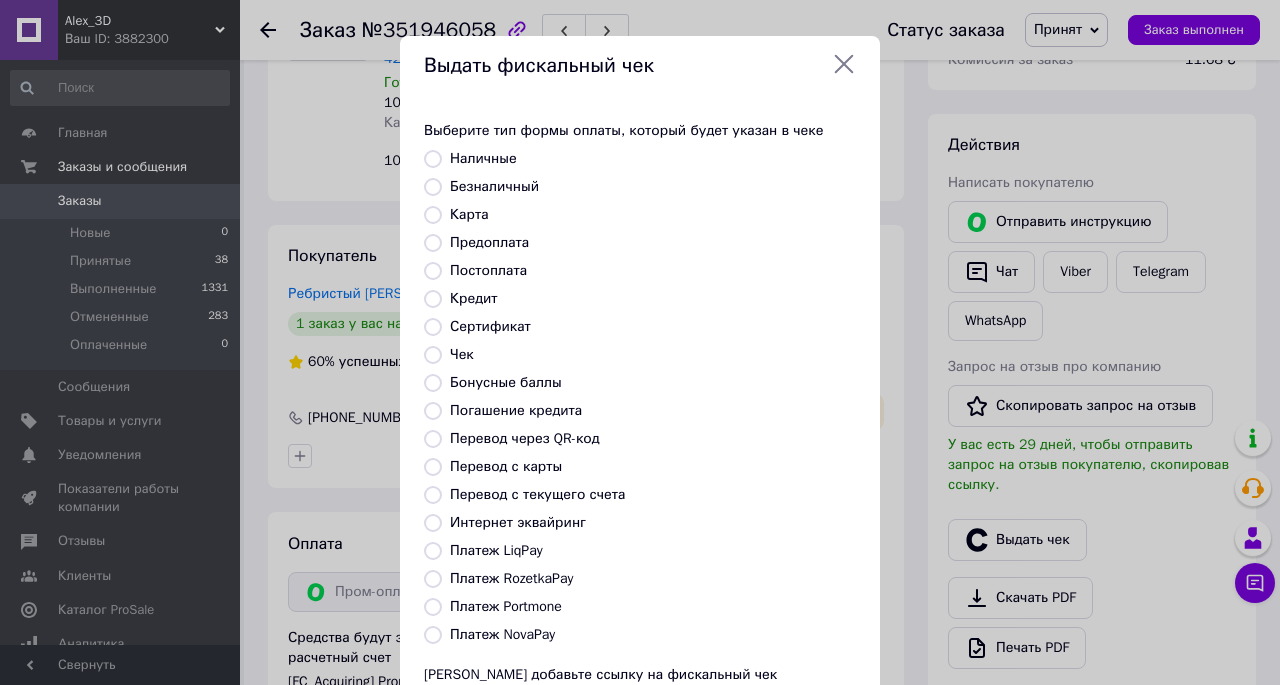 click on "Предоплата" at bounding box center [489, 242] 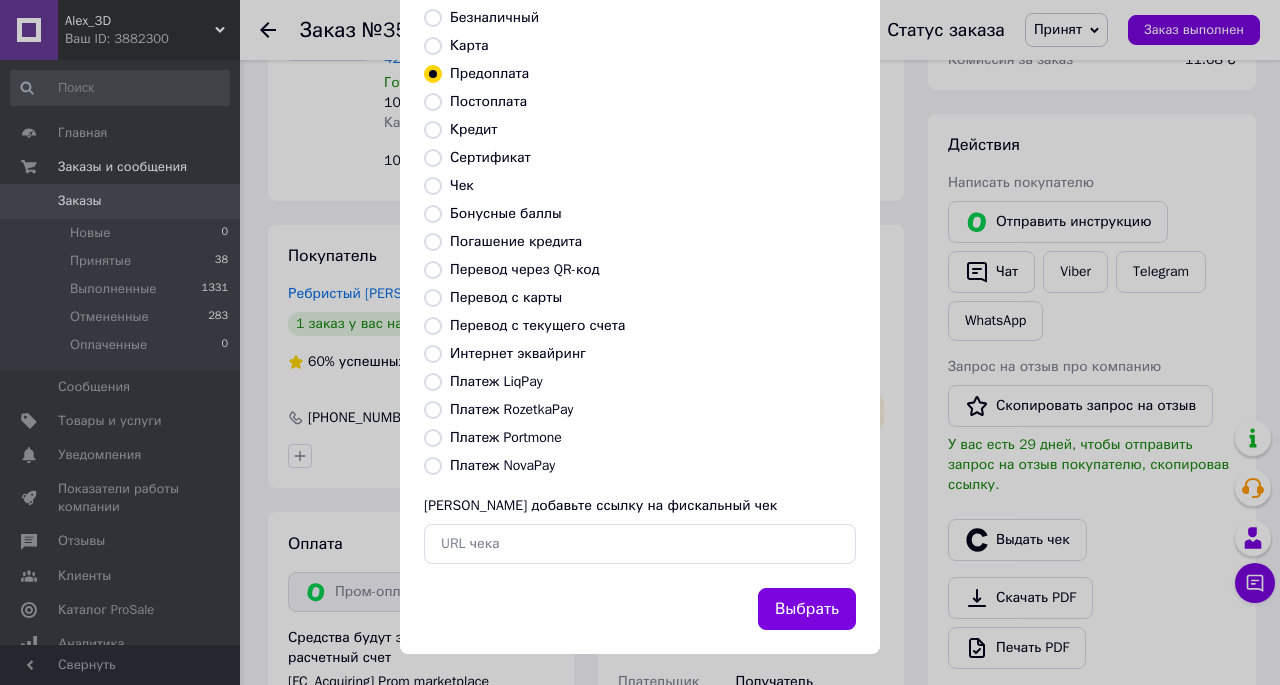 scroll, scrollTop: 173, scrollLeft: 0, axis: vertical 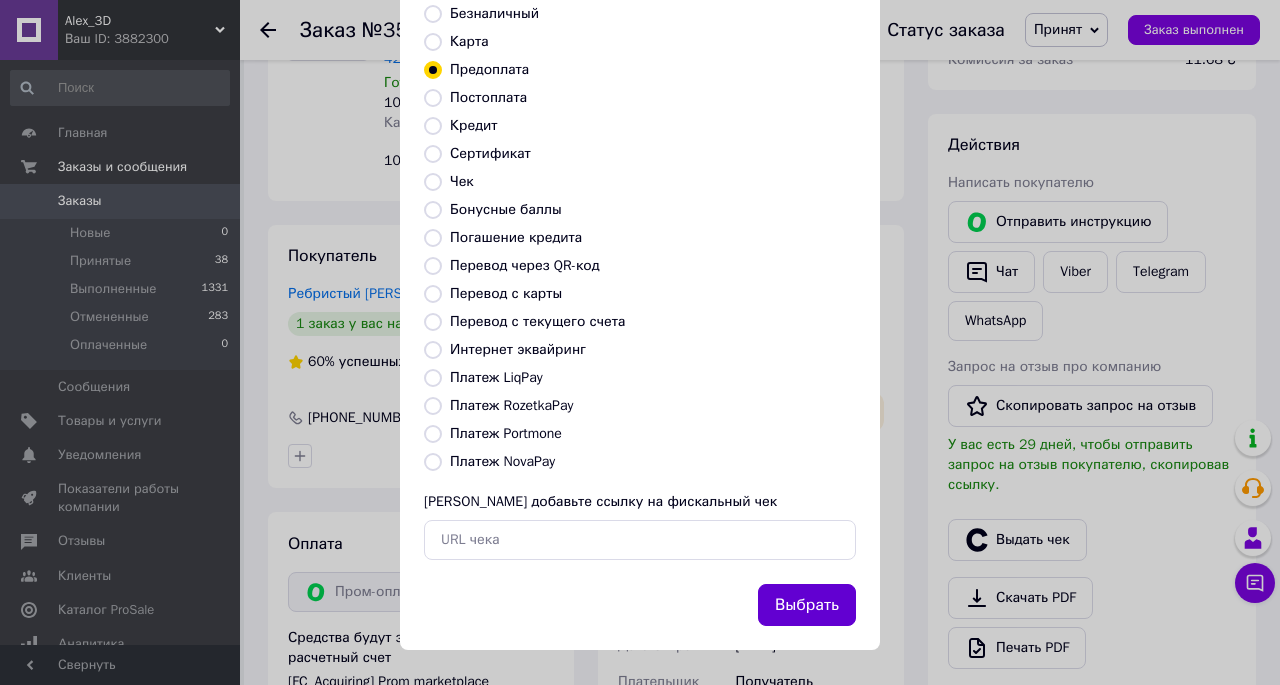 click on "Выбрать" at bounding box center [807, 605] 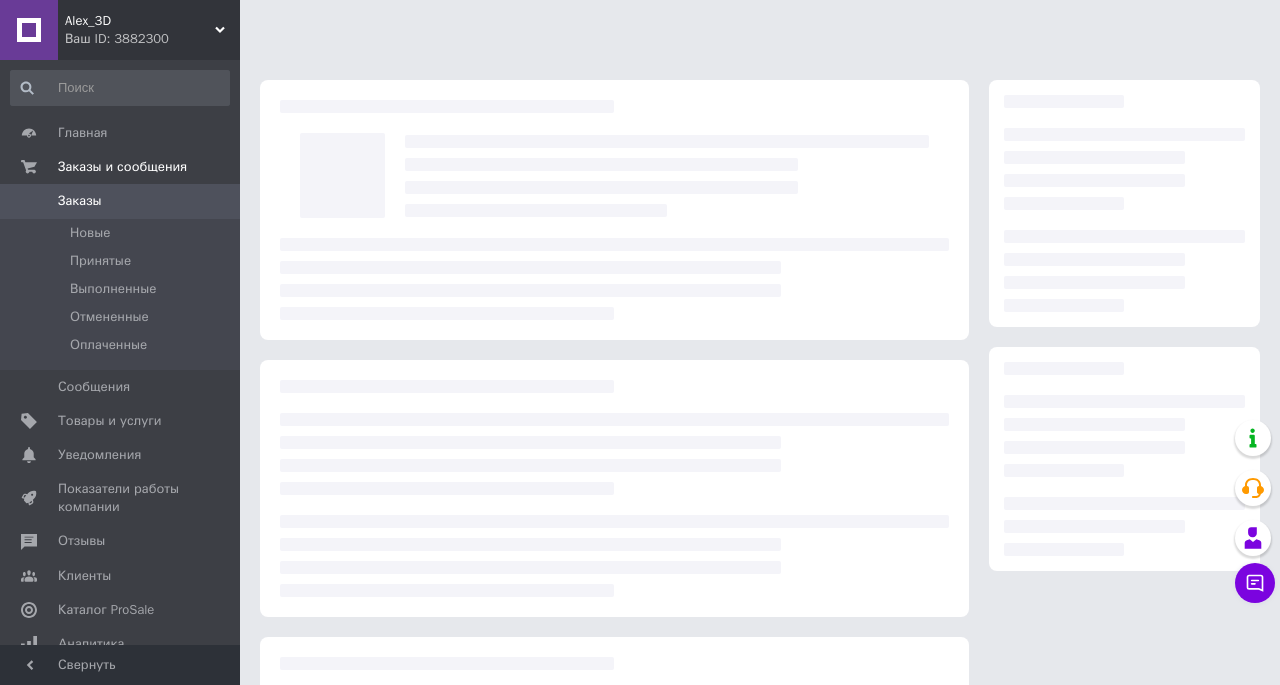 scroll, scrollTop: 0, scrollLeft: 0, axis: both 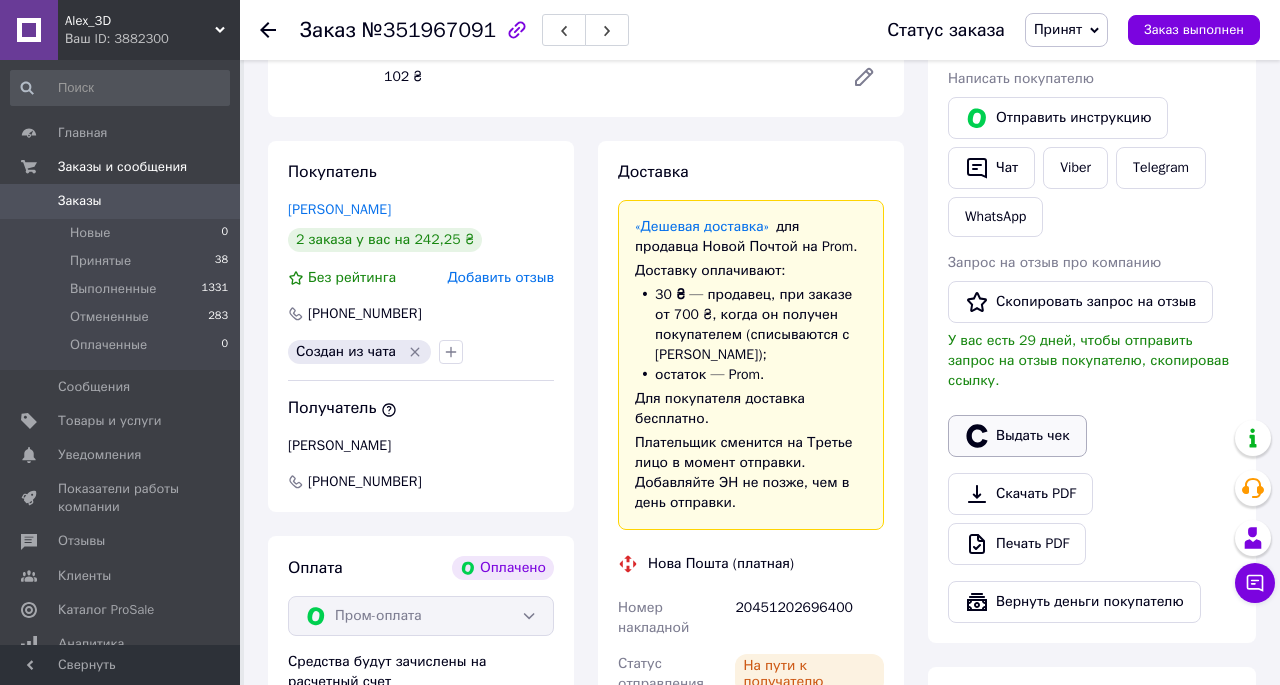 click on "Выдать чек" at bounding box center (1017, 436) 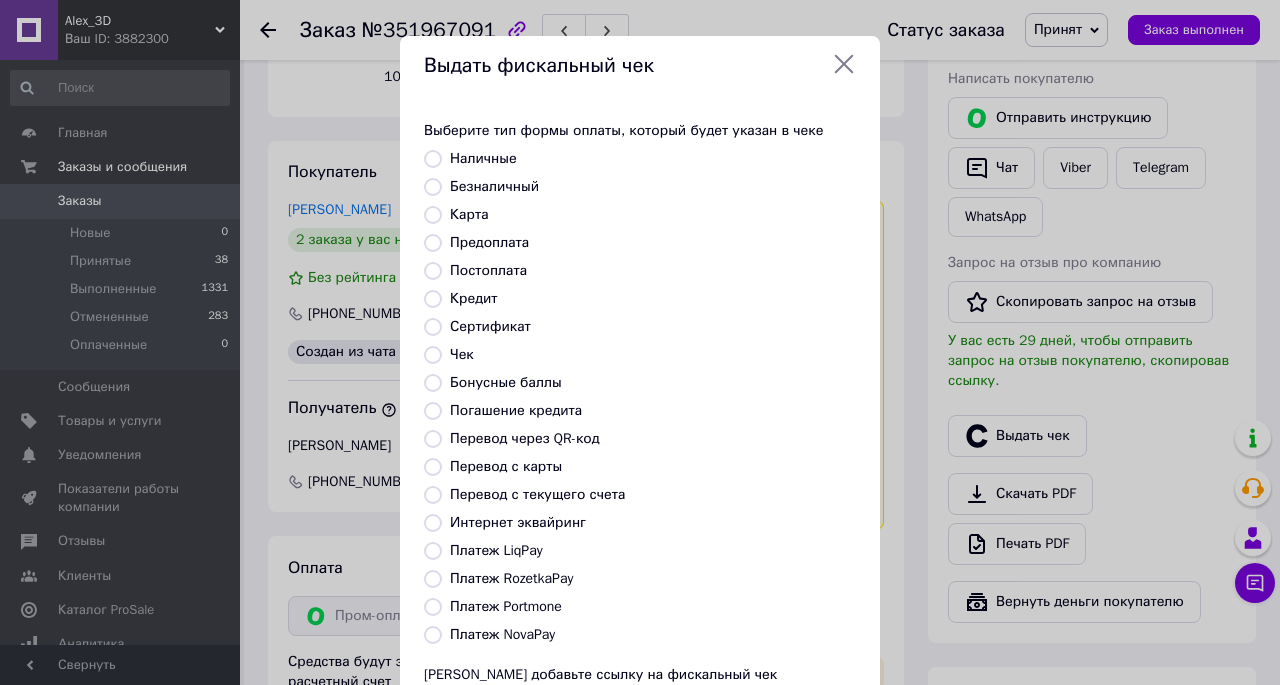 click on "Предоплата" at bounding box center [489, 242] 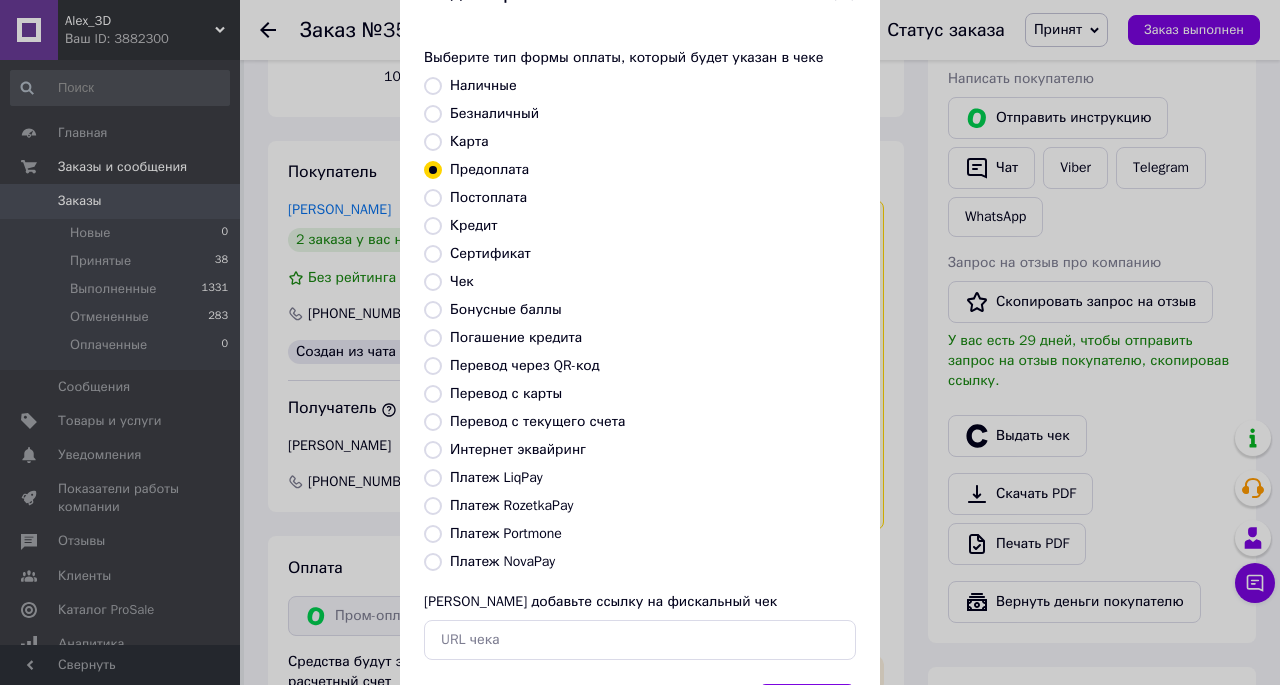 scroll, scrollTop: 173, scrollLeft: 0, axis: vertical 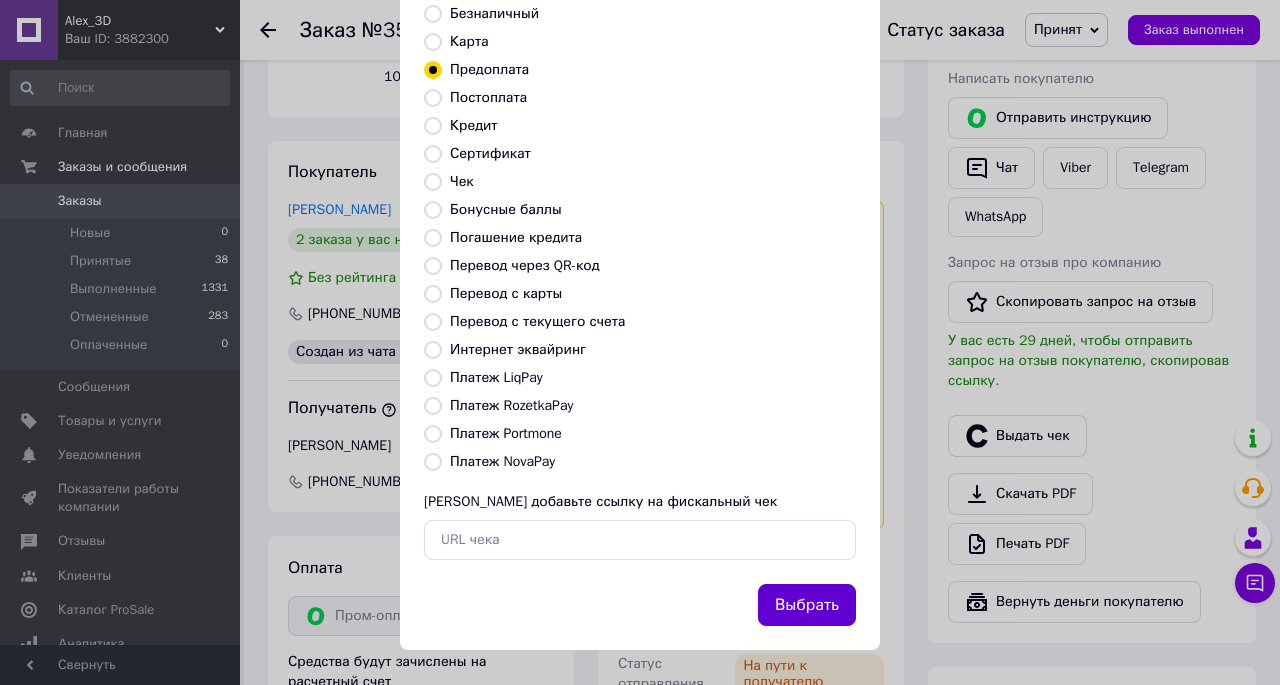 click on "Выбрать" at bounding box center (807, 605) 